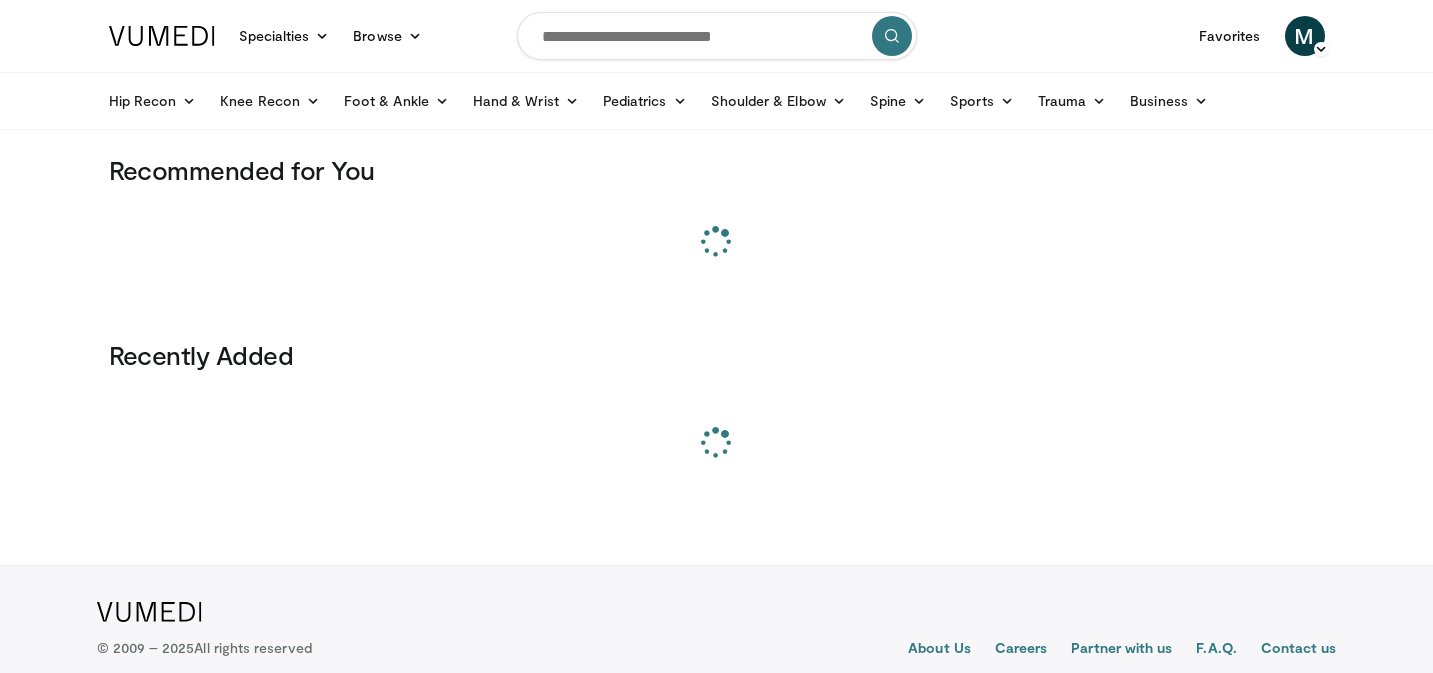 scroll, scrollTop: 0, scrollLeft: 0, axis: both 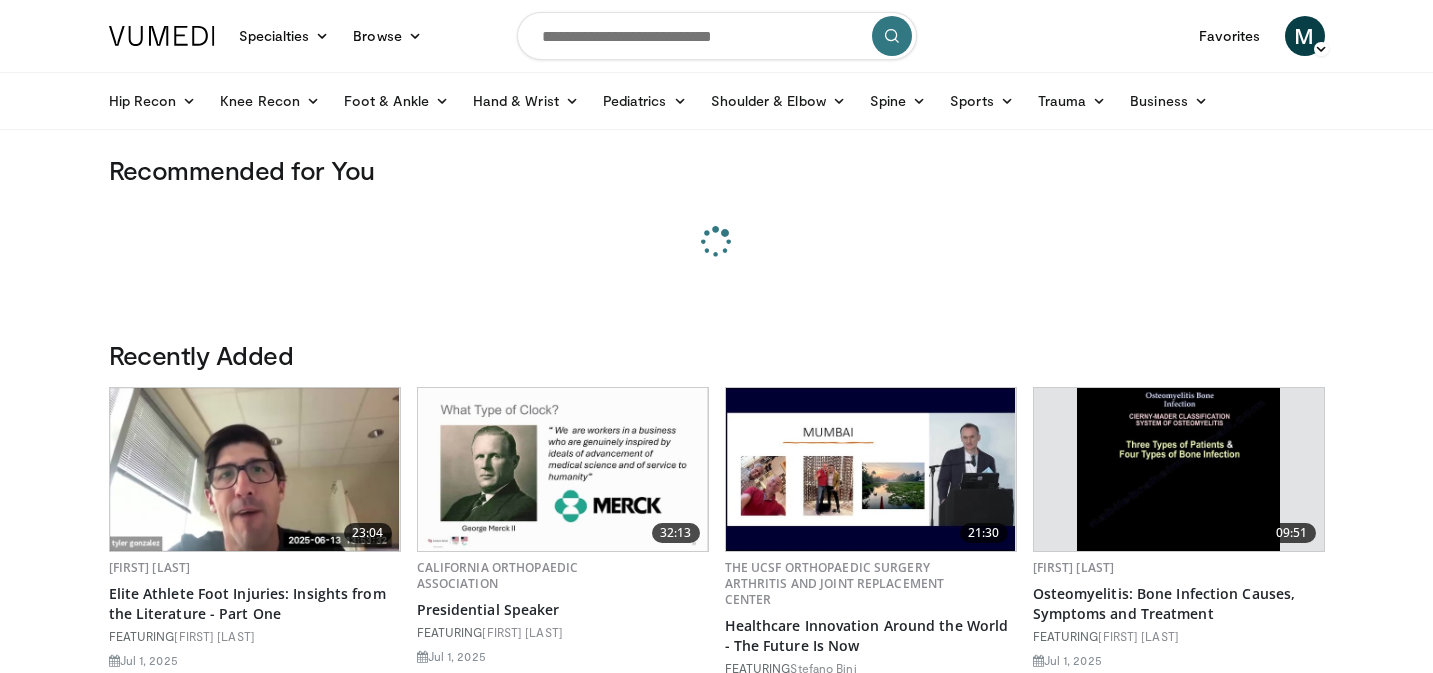 click at bounding box center [717, 36] 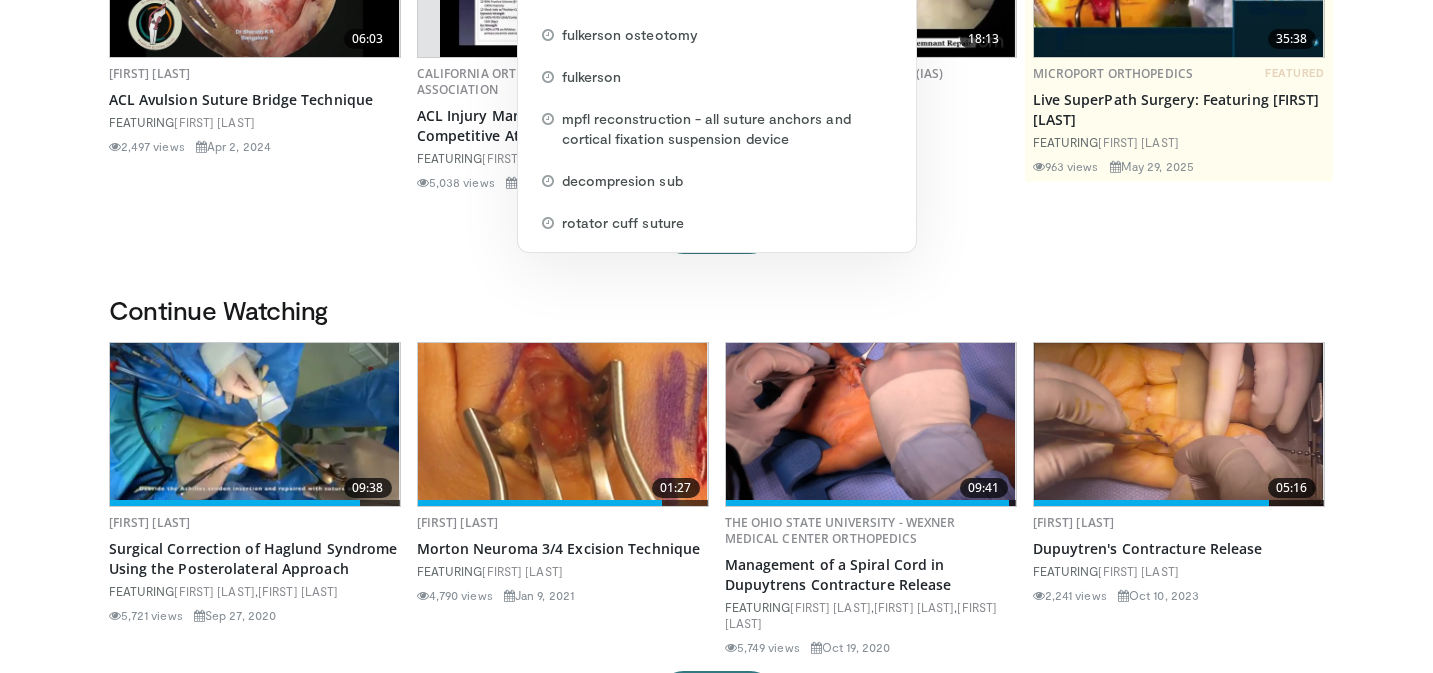 scroll, scrollTop: 316, scrollLeft: 0, axis: vertical 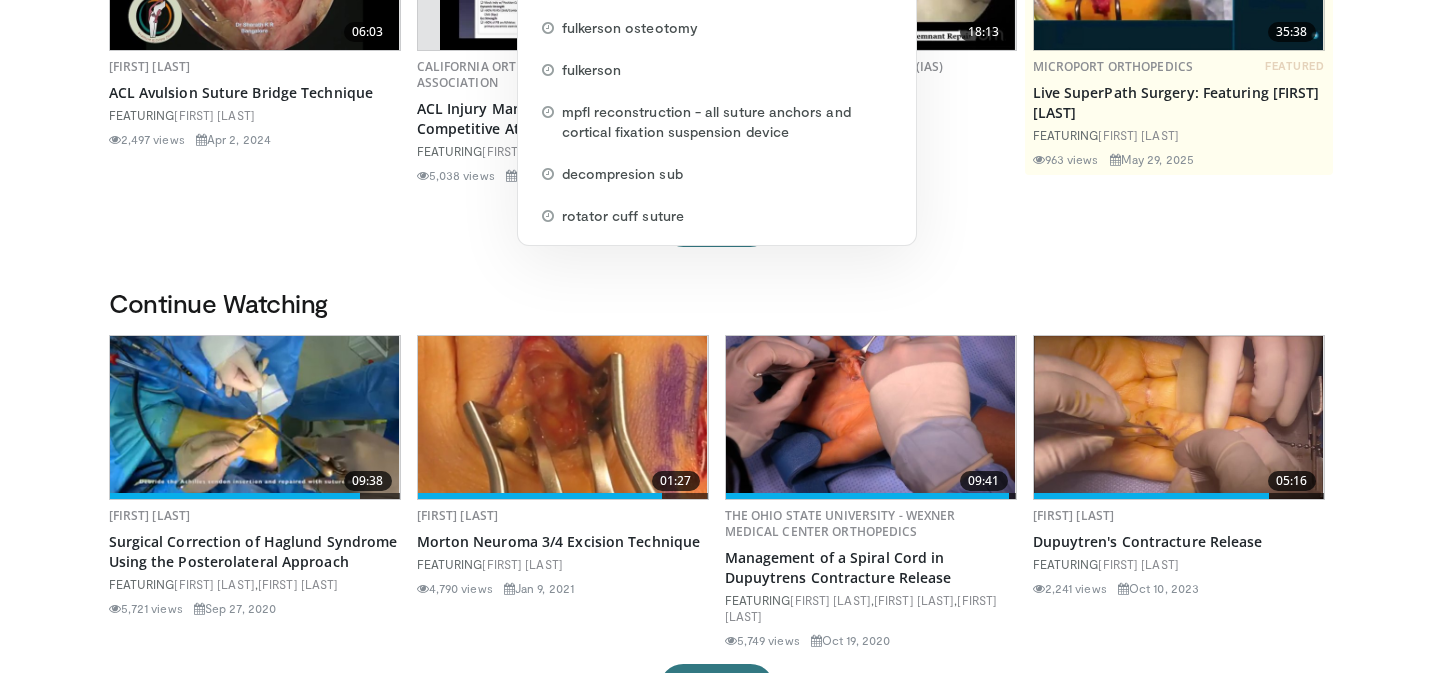 click at bounding box center [563, 417] 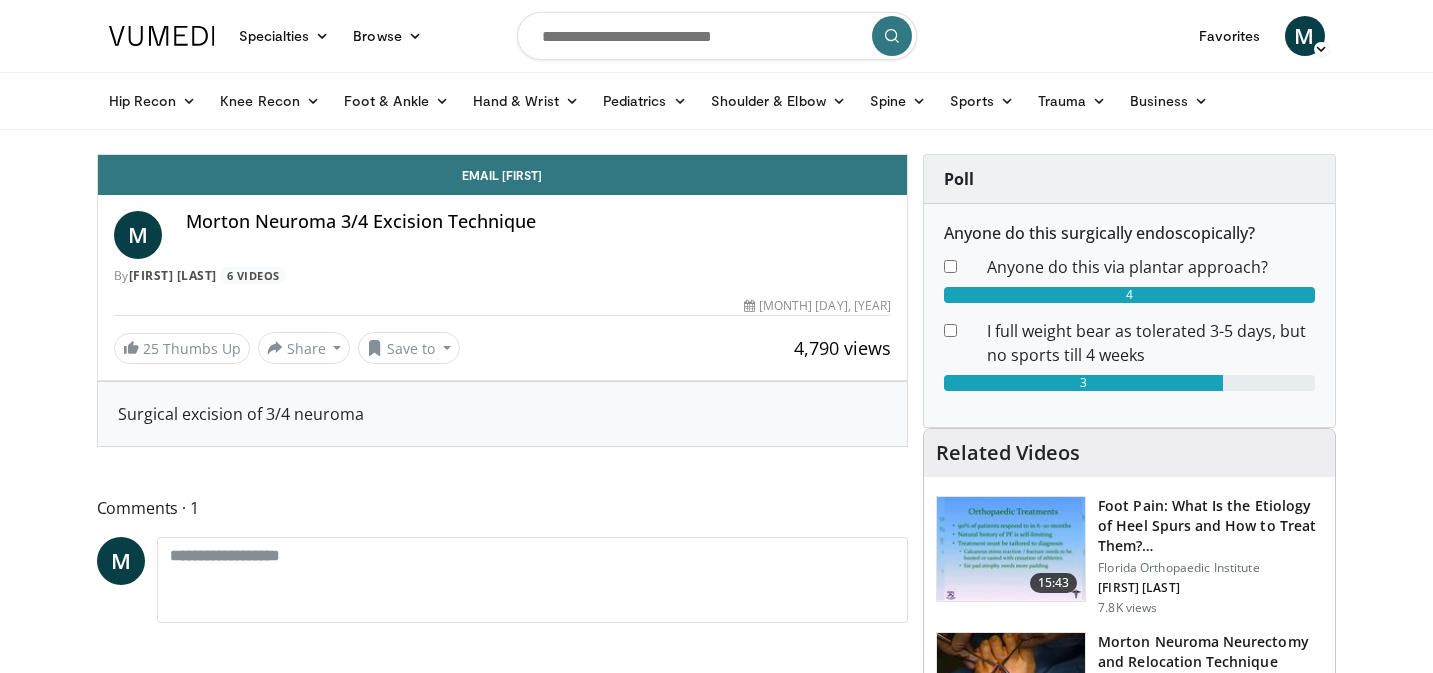 scroll, scrollTop: 0, scrollLeft: 0, axis: both 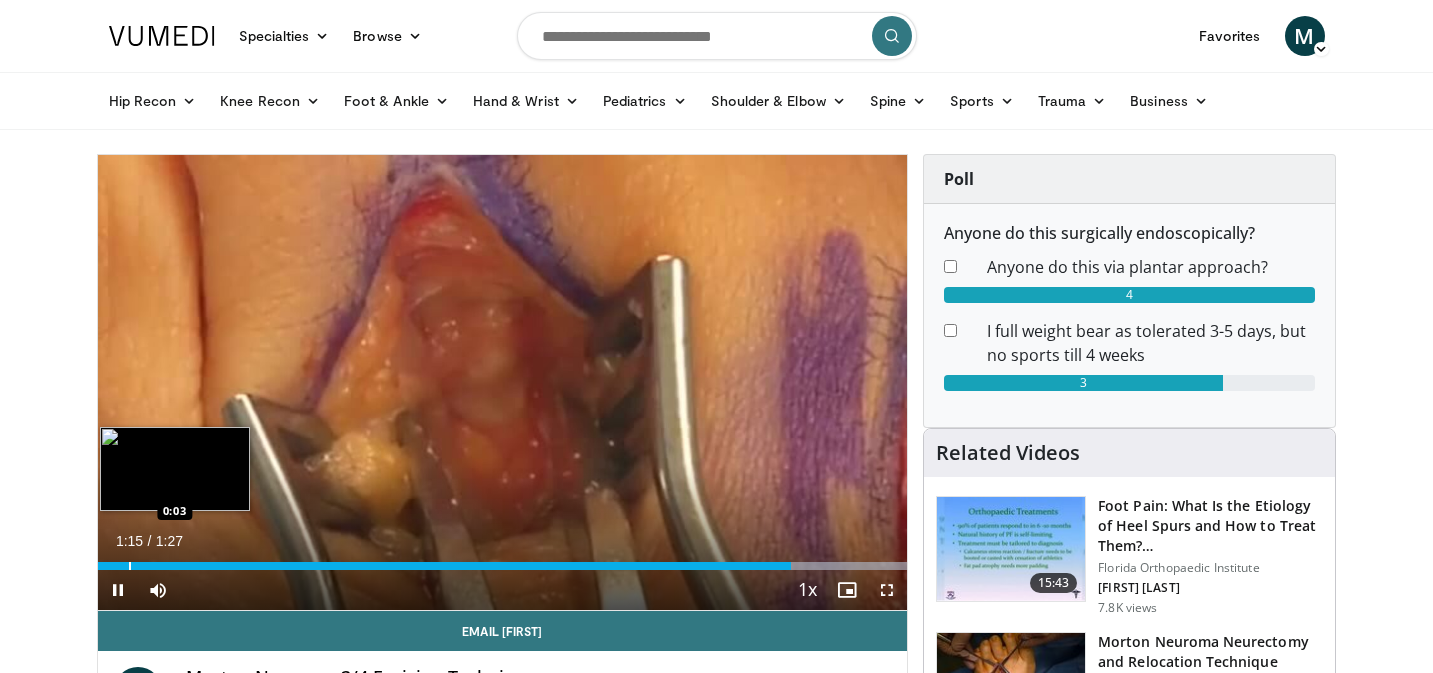 click at bounding box center [130, 566] 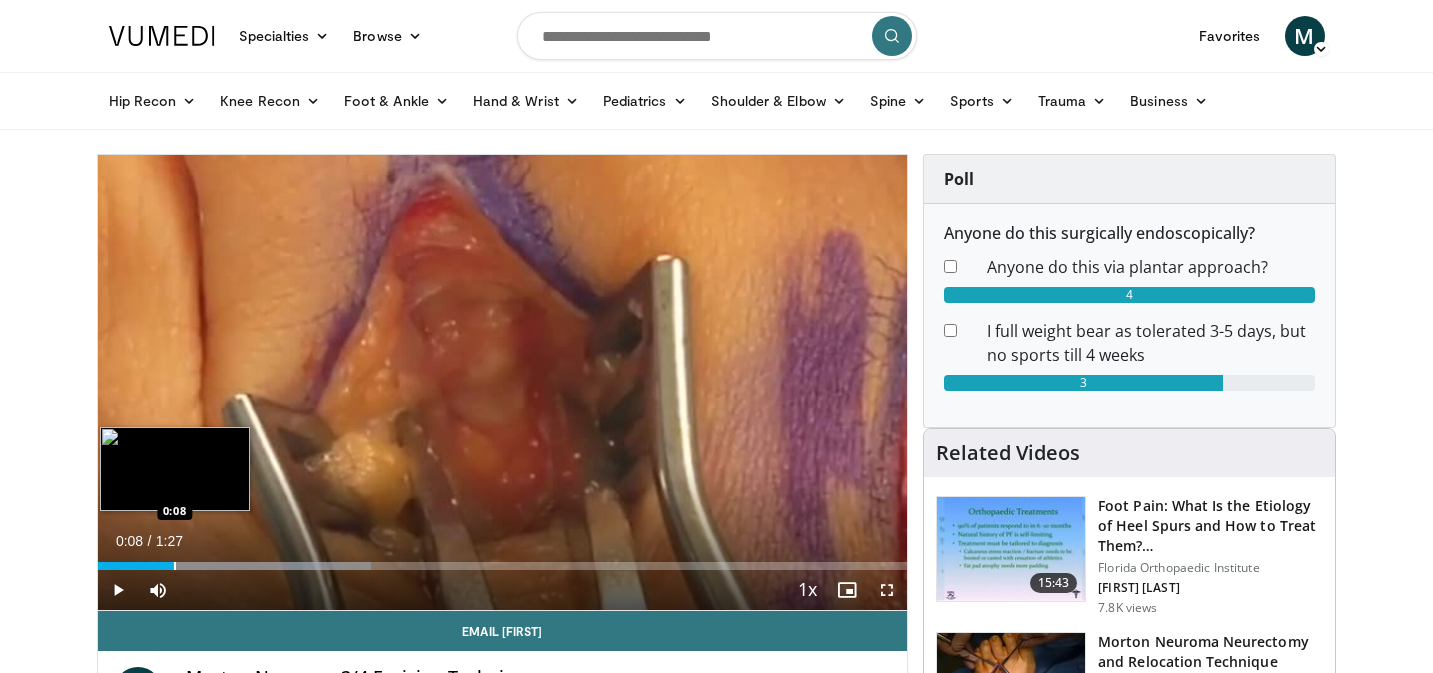 click at bounding box center (175, 566) 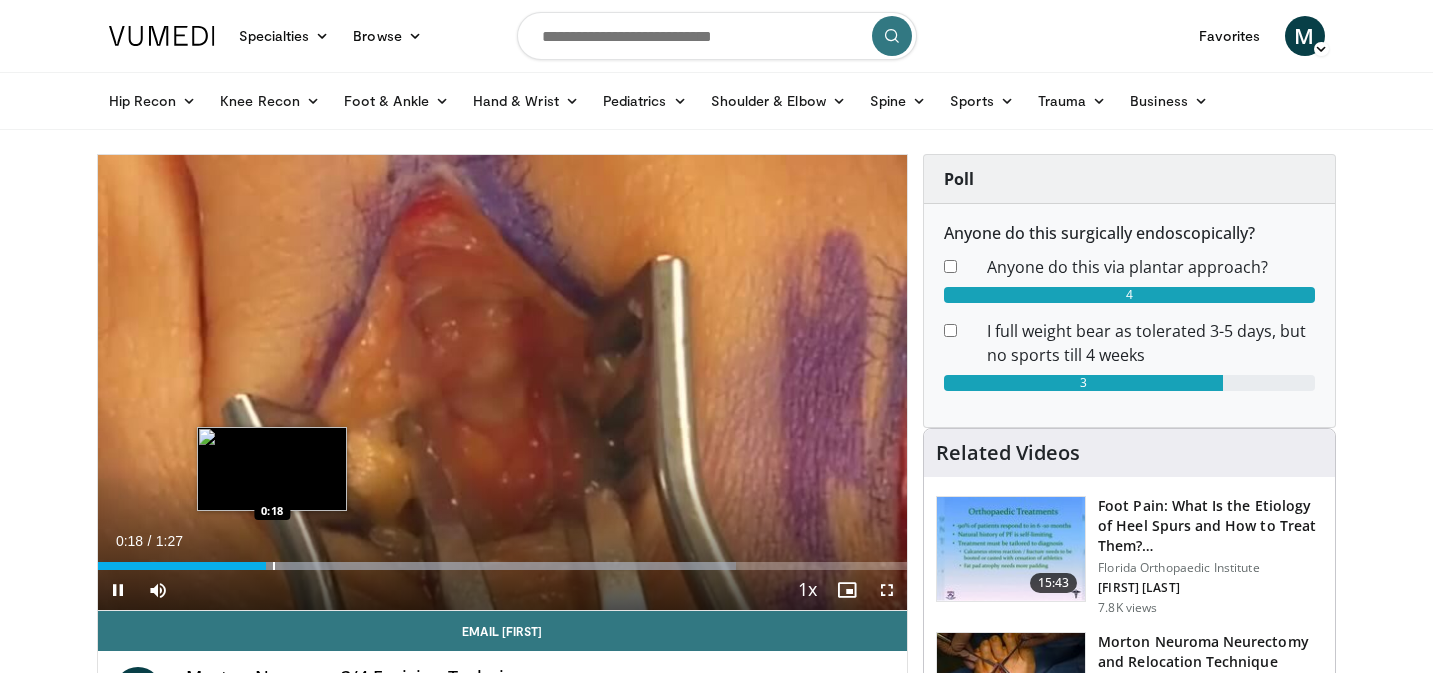 click at bounding box center [274, 566] 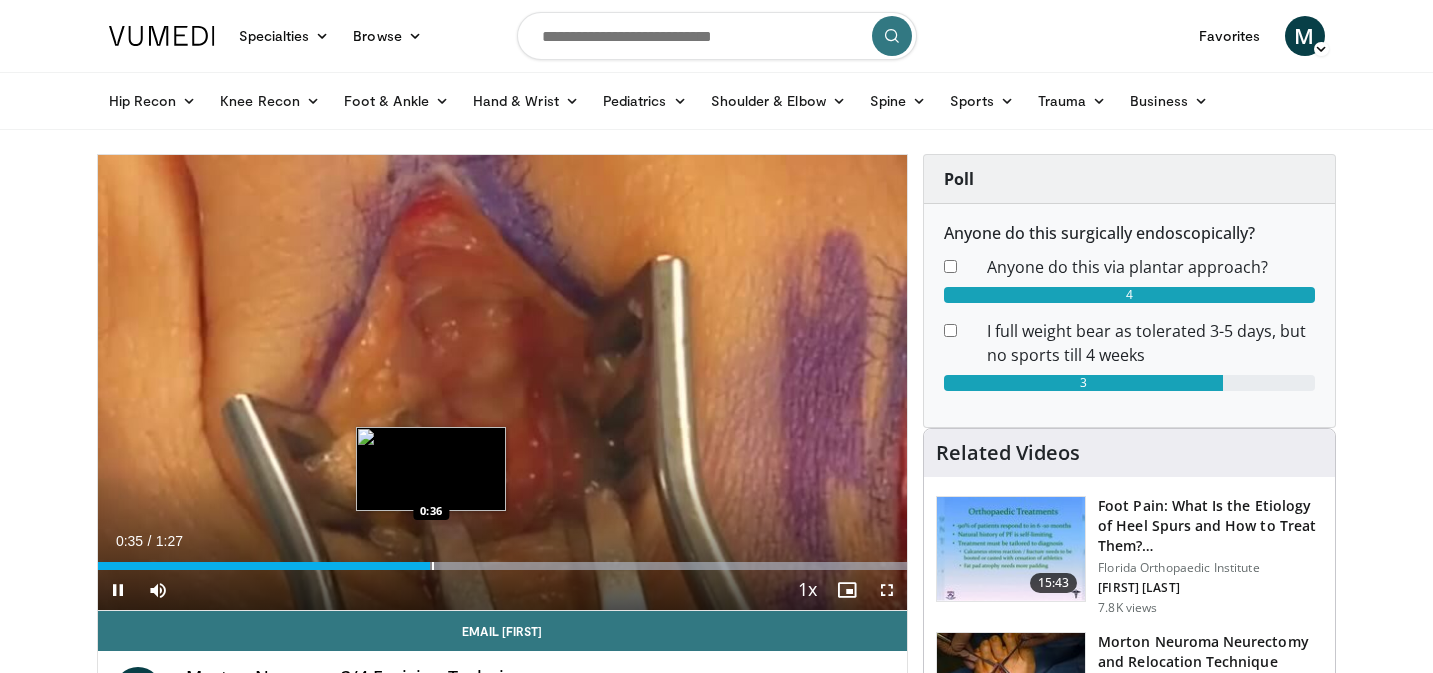 click at bounding box center (433, 566) 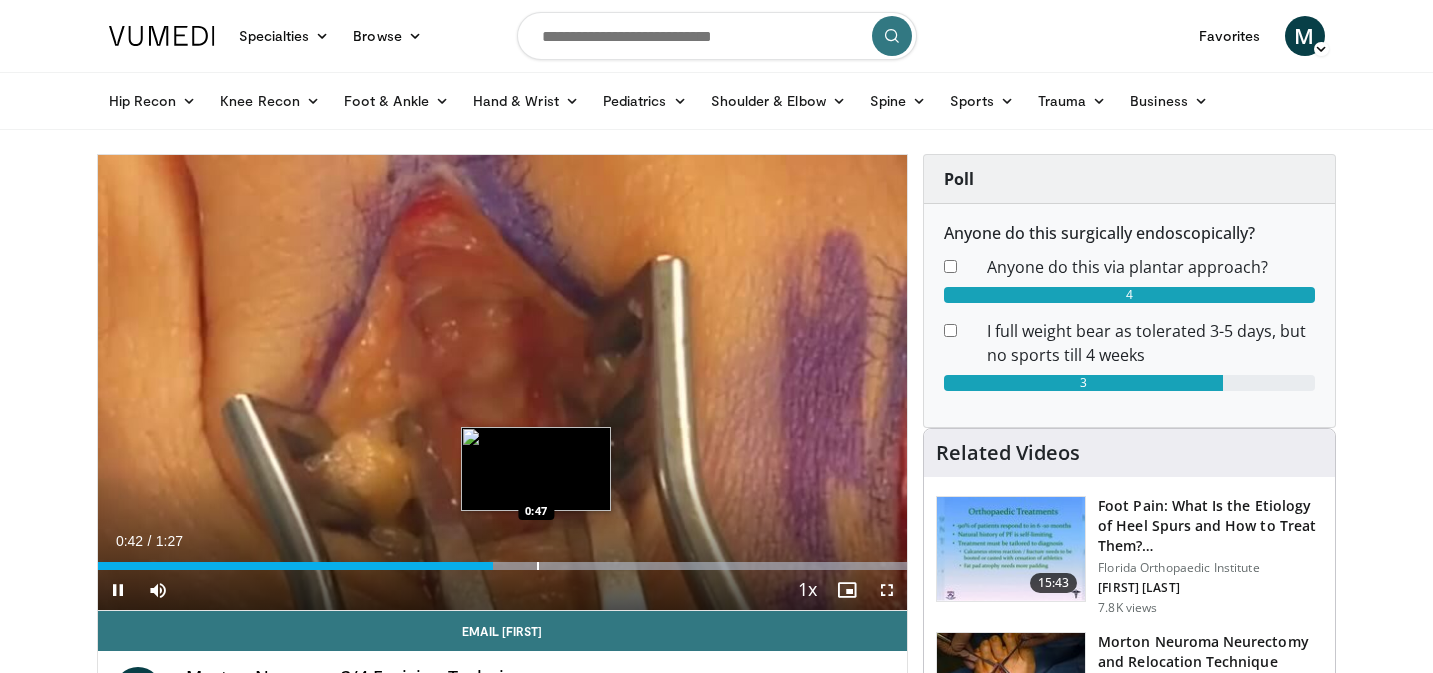 click at bounding box center (503, 566) 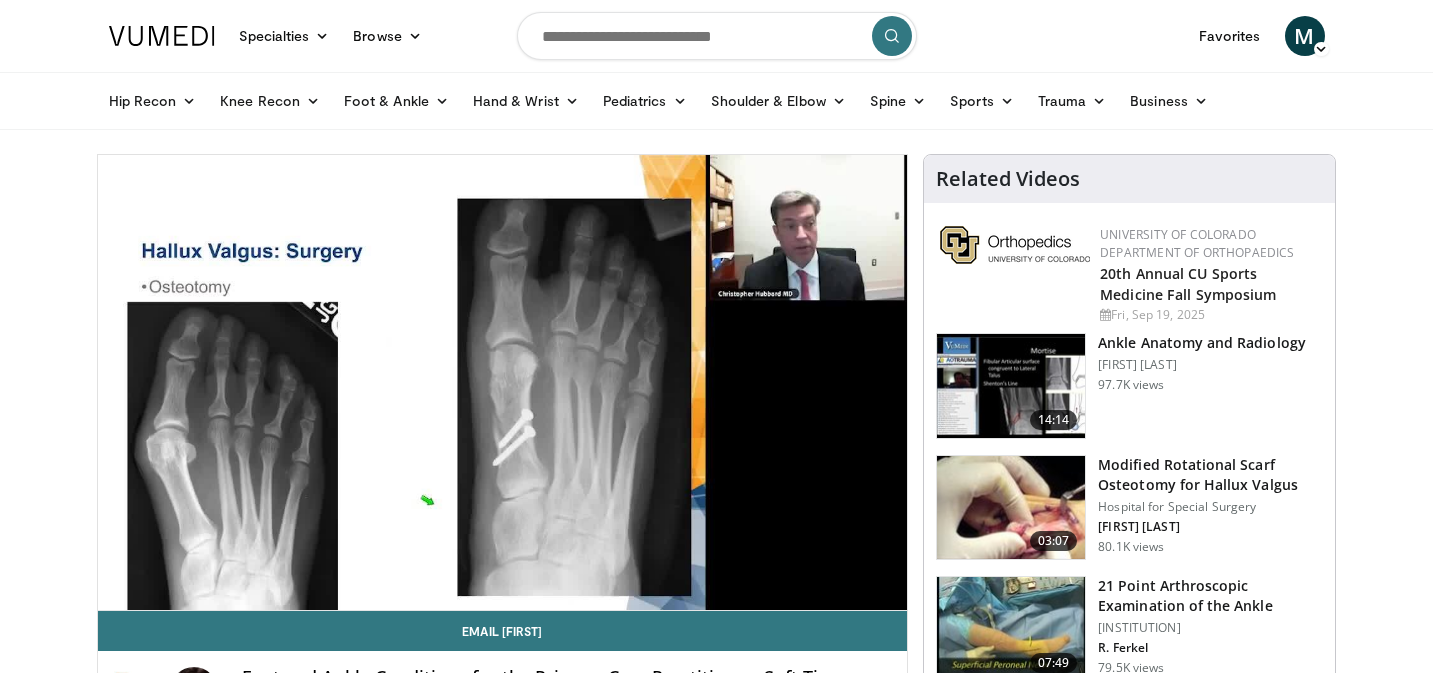scroll, scrollTop: 0, scrollLeft: 0, axis: both 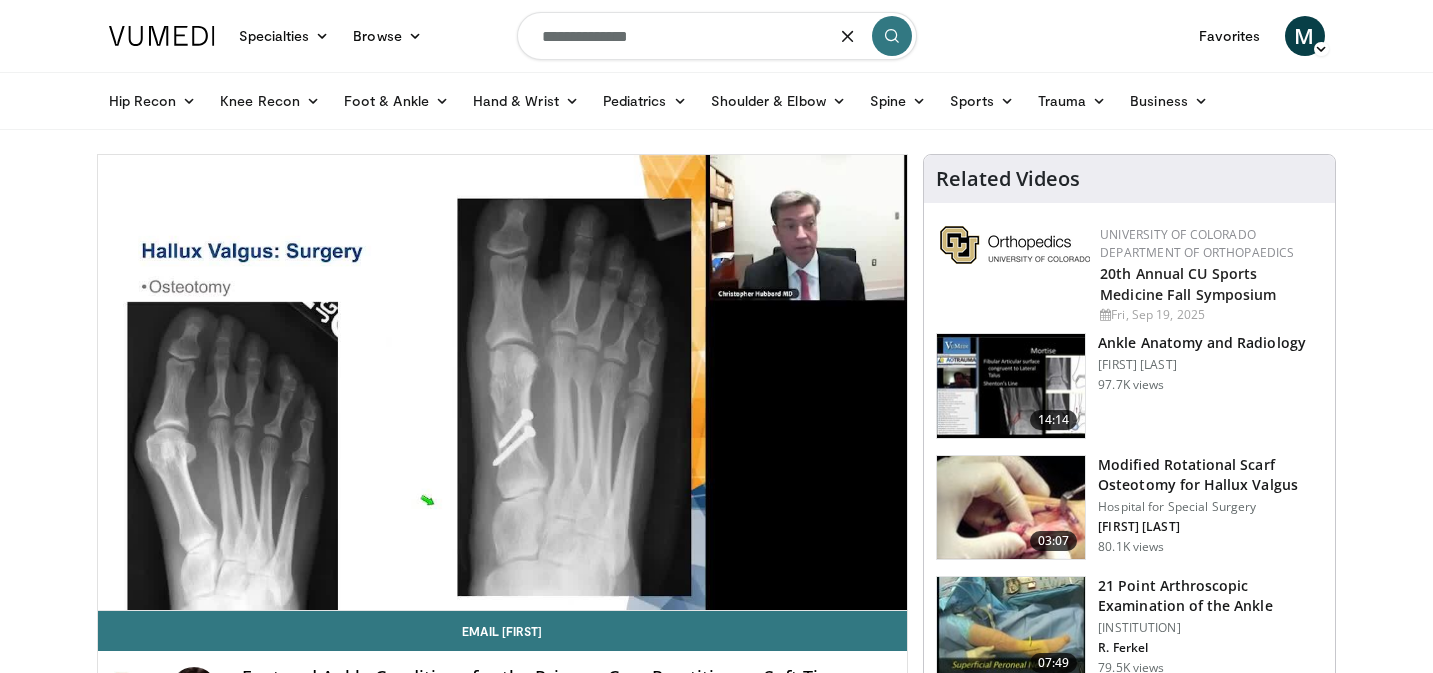 type on "**********" 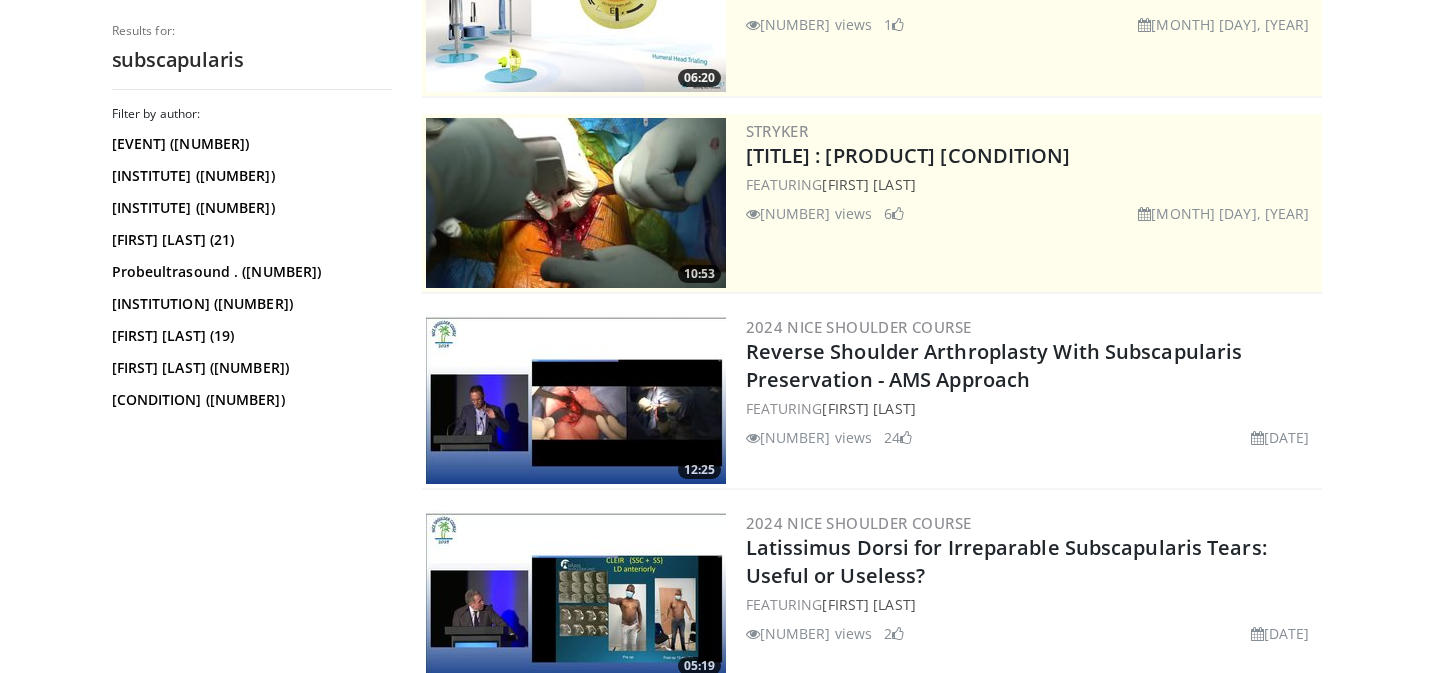scroll, scrollTop: 0, scrollLeft: 0, axis: both 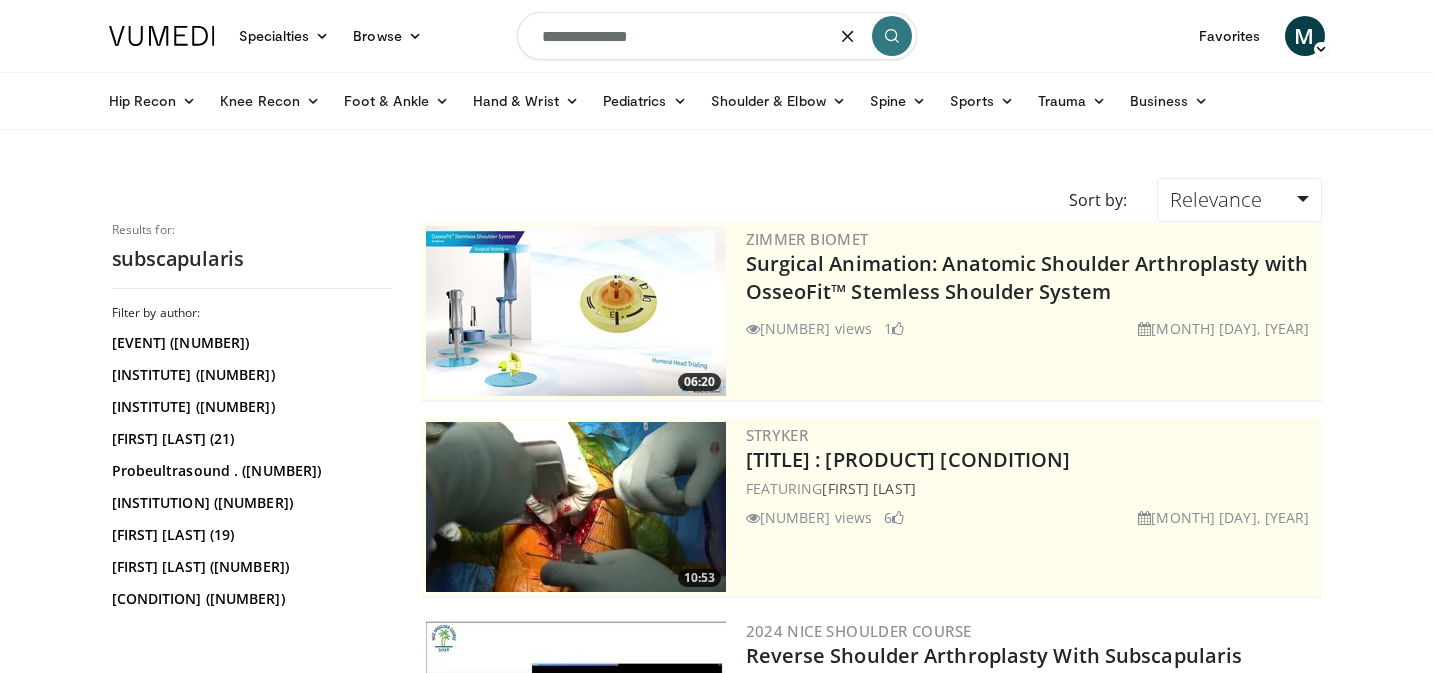 drag, startPoint x: 668, startPoint y: 41, endPoint x: 439, endPoint y: 41, distance: 229 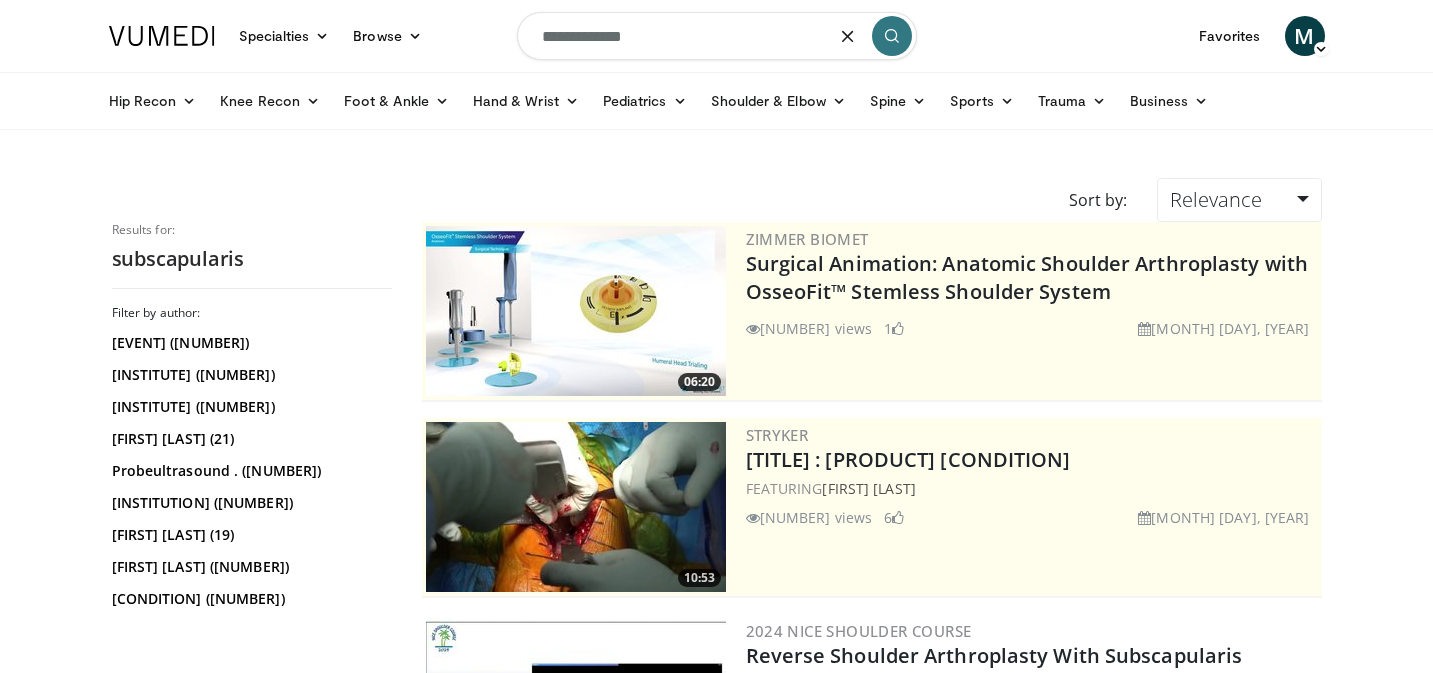 type on "**********" 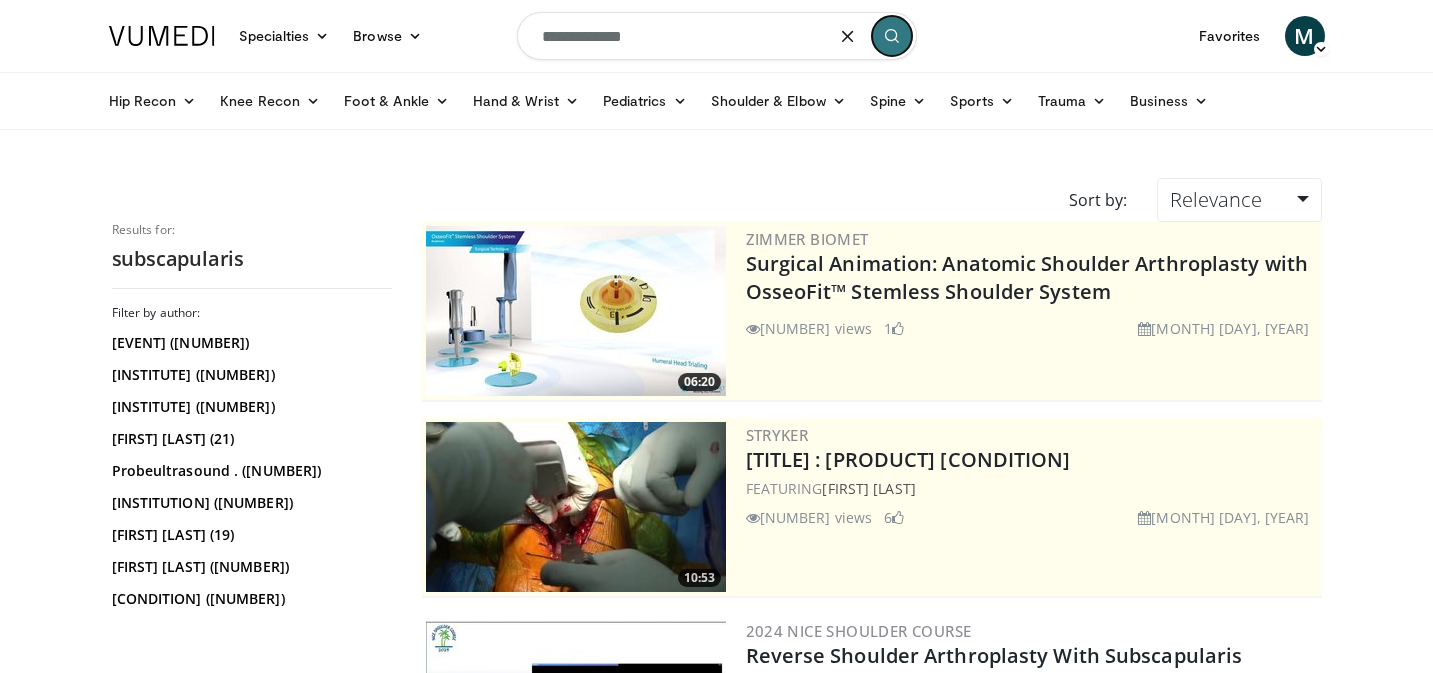 click at bounding box center [892, 36] 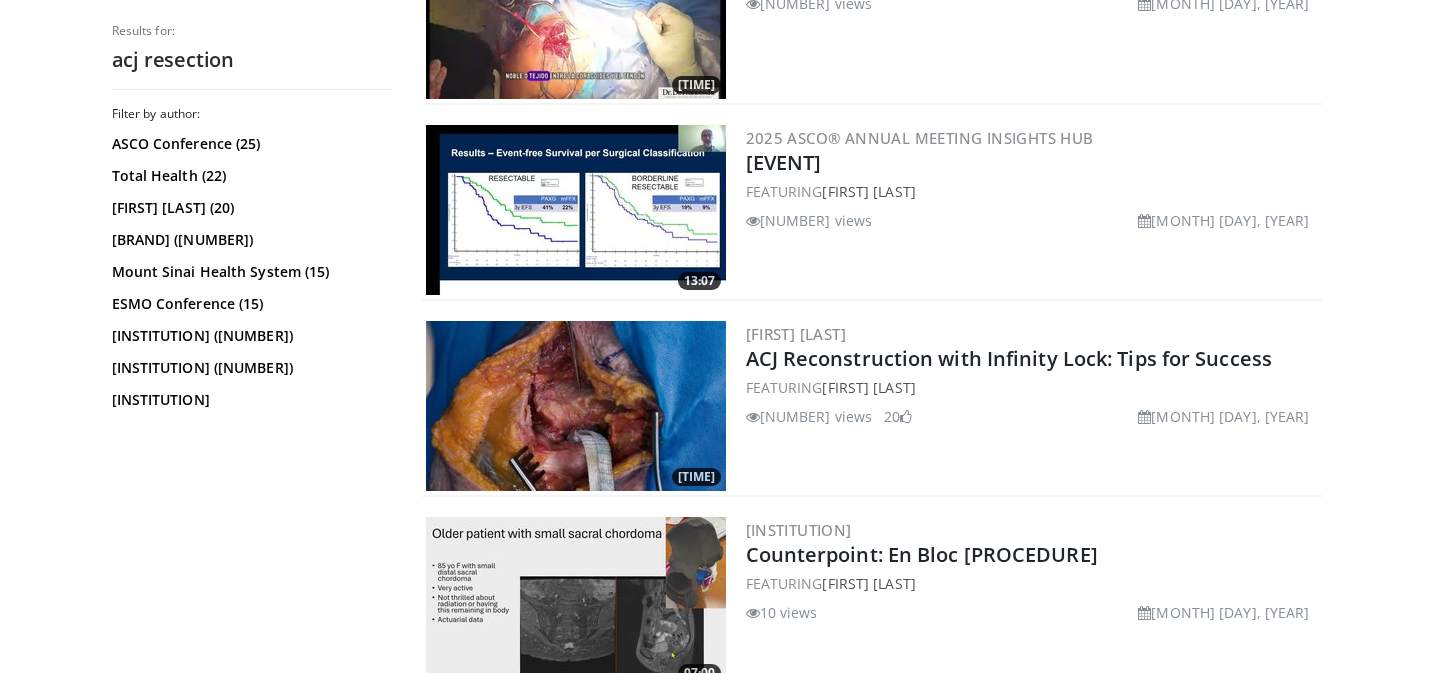 scroll, scrollTop: 1809, scrollLeft: 0, axis: vertical 